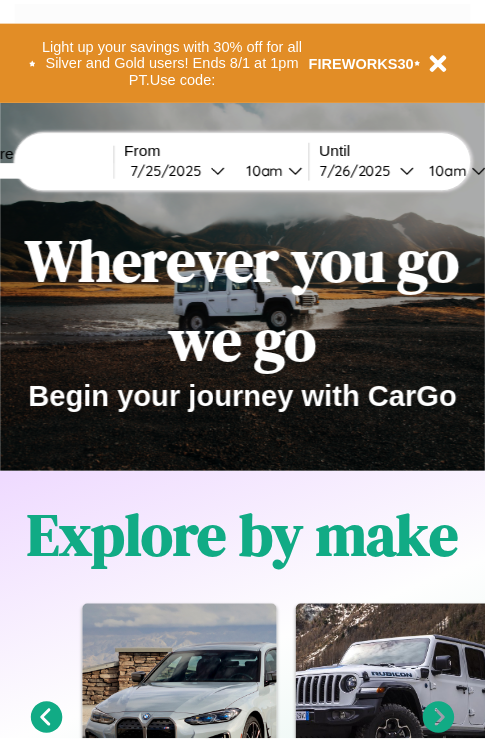 scroll, scrollTop: 0, scrollLeft: 0, axis: both 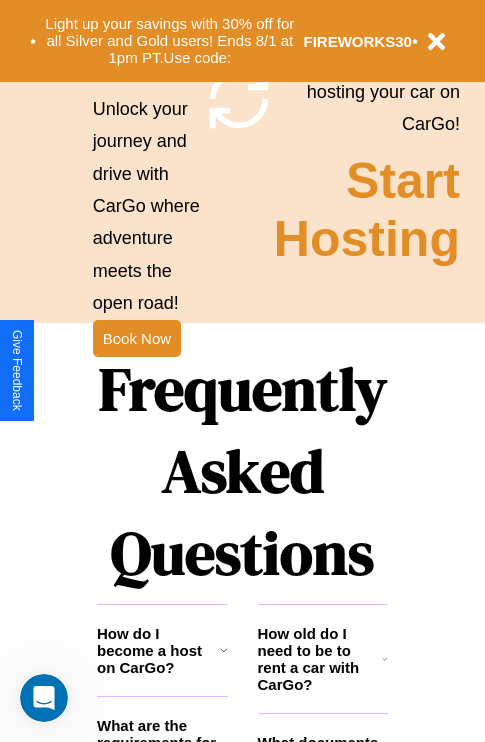 click on "Frequently Asked Questions" at bounding box center [242, 471] 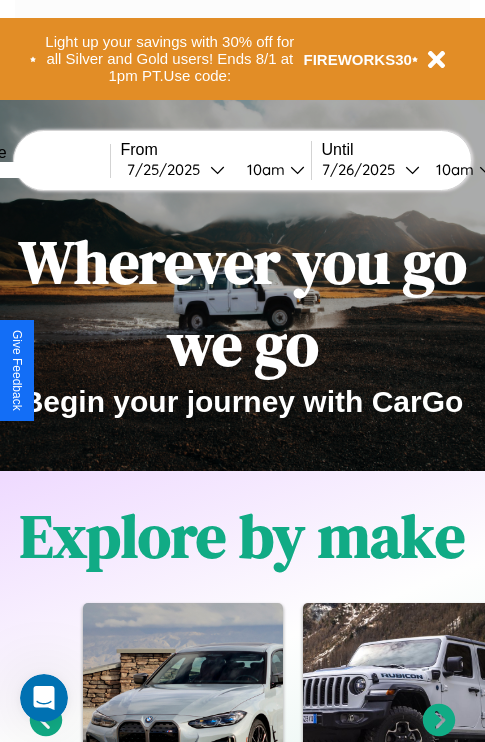 scroll, scrollTop: 0, scrollLeft: 0, axis: both 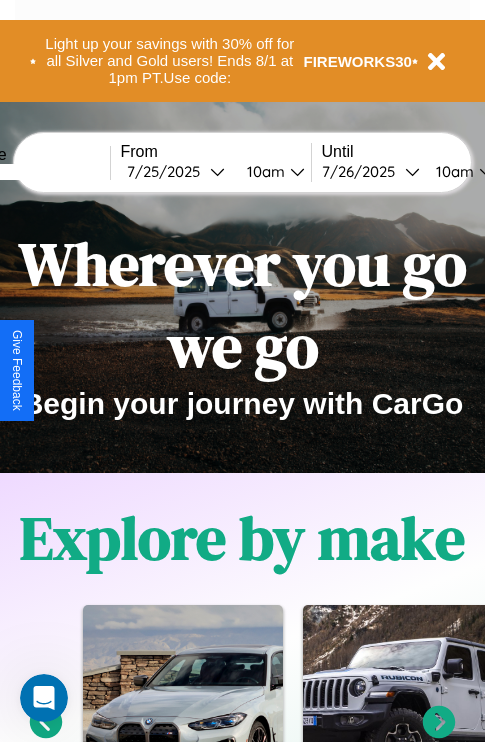 click at bounding box center [35, 172] 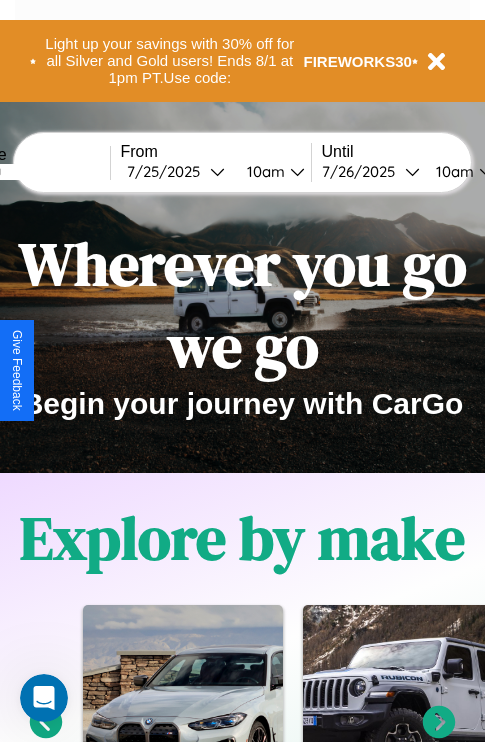 type on "*******" 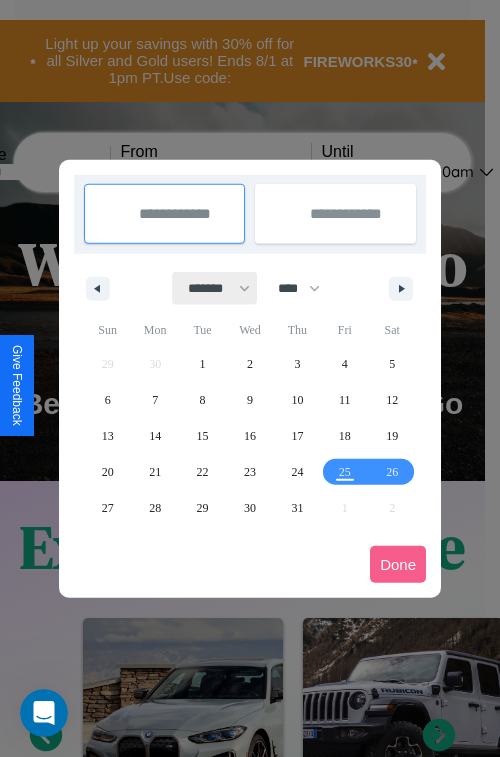 click on "******* ******** ***** ***** *** **** **** ****** ********* ******* ******** ********" at bounding box center (215, 288) 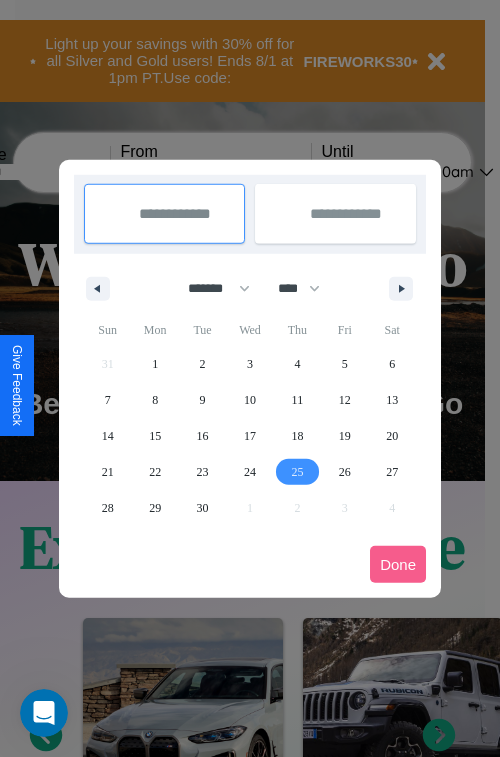 click on "25" at bounding box center (297, 472) 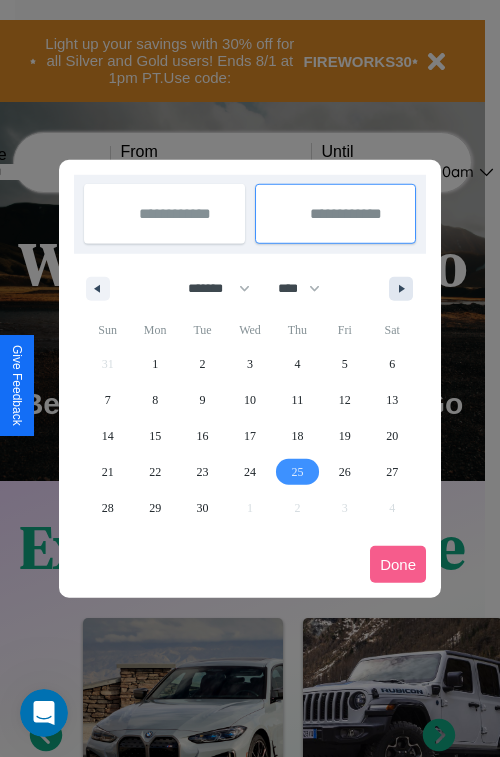 click at bounding box center [405, 289] 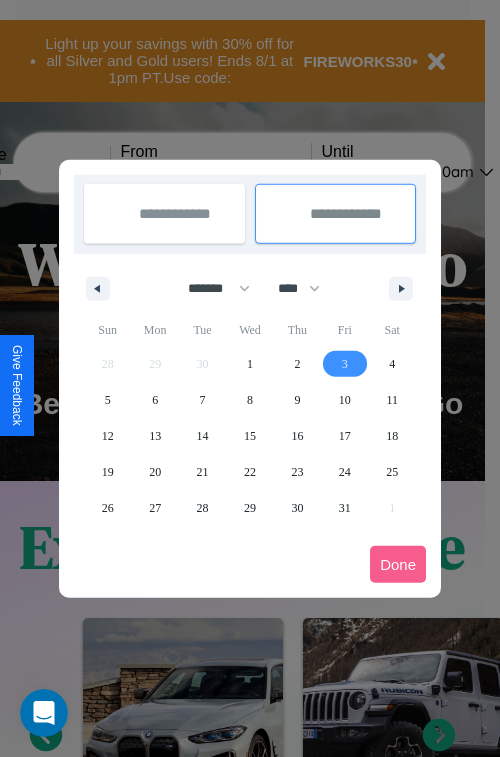 click on "3" at bounding box center (345, 364) 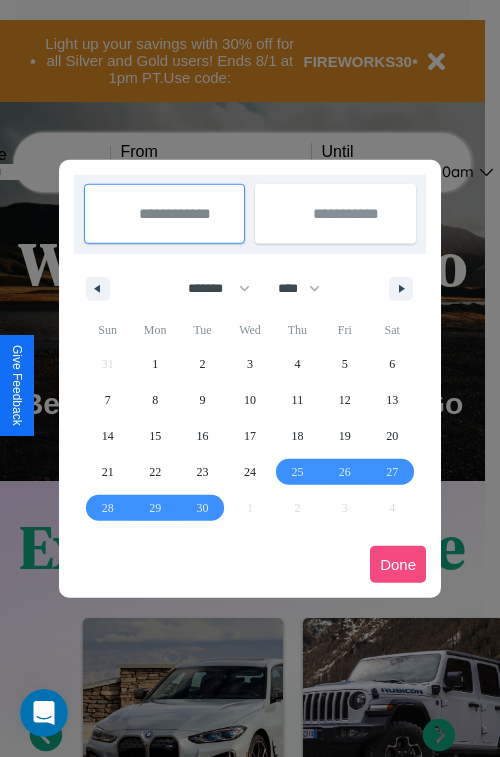 click on "Done" at bounding box center (398, 564) 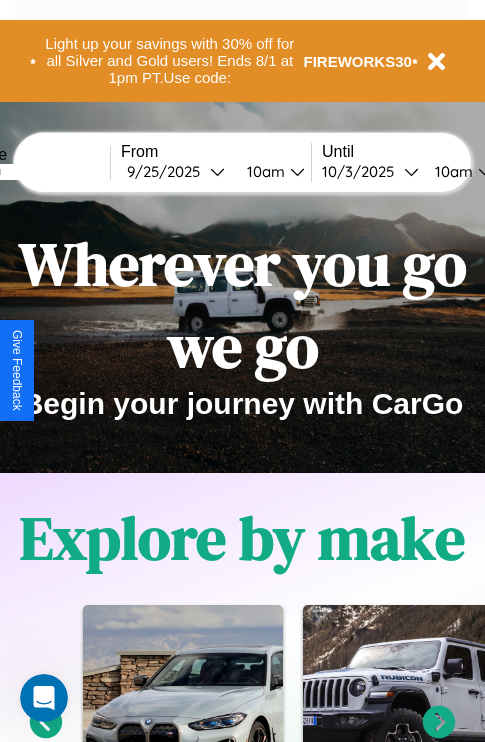 scroll, scrollTop: 0, scrollLeft: 76, axis: horizontal 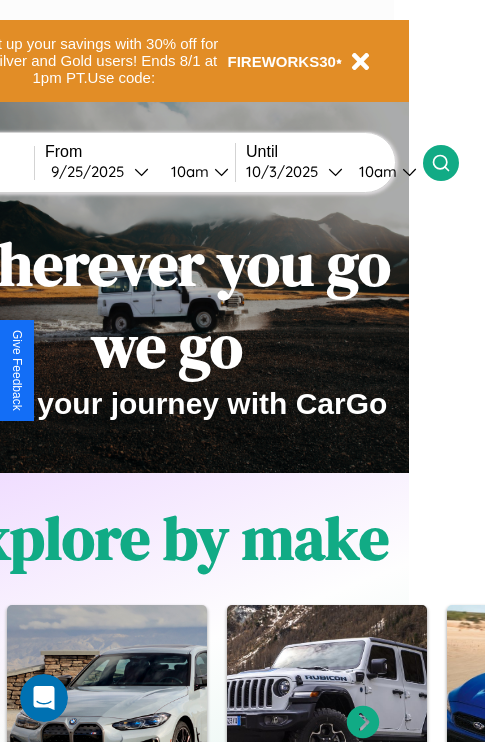 click 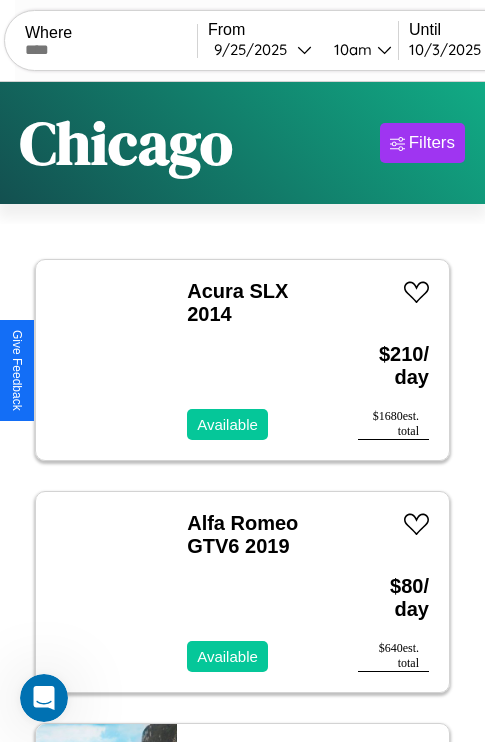 scroll, scrollTop: 95, scrollLeft: 0, axis: vertical 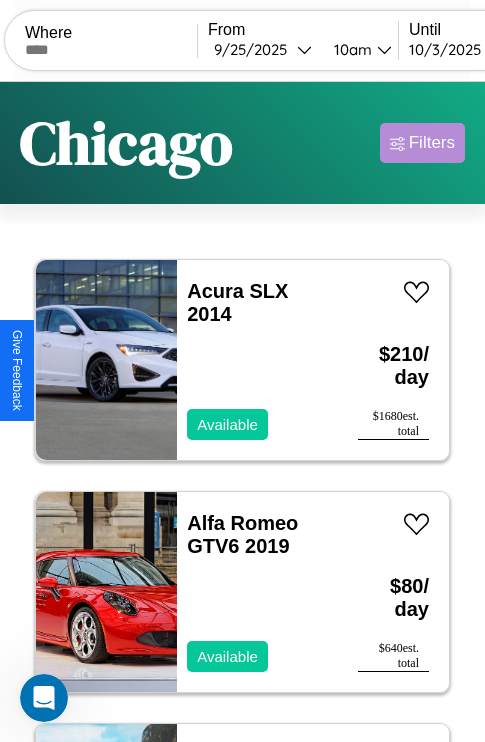 click on "Filters" at bounding box center [432, 143] 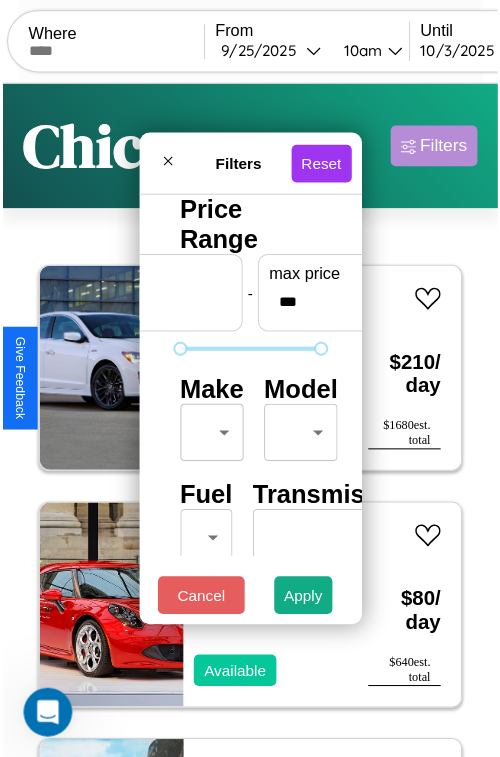 scroll, scrollTop: 59, scrollLeft: 0, axis: vertical 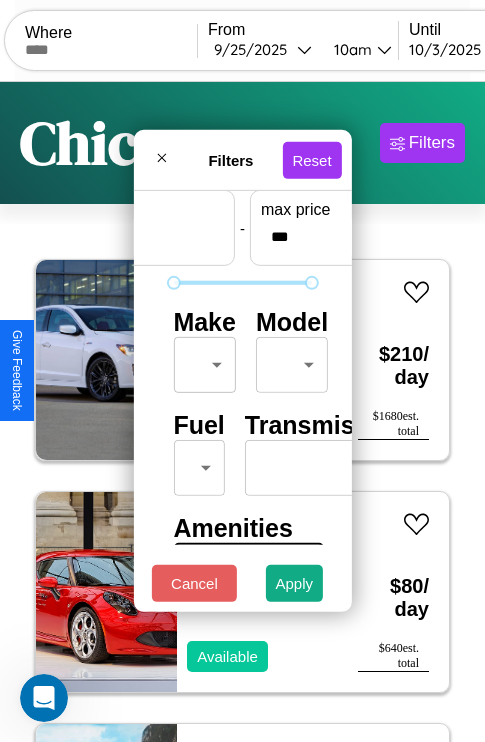 click on "CarGo Where From 9 / 25 / [YEAR] 10am Until 10 / 3 / [YEAR] 10am Become a Host Login Sign Up [CITY] Filters 14  cars in this area These cars can be picked up in this city. Acura   SLX   2014 Available $ 210  / day $ 1680  est. total Alfa Romeo   GTV6   2019 Available $ 80  / day $ 640  est. total Fiat   500   2022 Available $ 100  / day $ 800  est. total Lexus   LS   2019 Available $ 180  / day $ 1440  est. total Bentley   [NAME] [LAST] GT Bentley   2014 Available $ 70  / day $ 560  est. total Alfa Romeo   Stelvio   2021 Available $ 150  / day $ 1200  est. total Acura   TL   2020 Unavailable $ 170  / day $ 1360  est. total Maserati   MC20   2020 Available $ 60  / day $ 480  est. total Audi   A7   2020 Available $ 170  / day $ 1360  est. total Subaru   GL-10   2019 Available $ 140  / day $ 1120  est. total Fiat   Ducato   2024 Available $ 40  / day $ 320  est. total Volkswagen   Touareg   2020 Unavailable $ 110  / day $ 880  est. total Chevrolet   Express   2018 Available $ 100  / day $ 800  est. total Mercedes     $ $" at bounding box center (242, 412) 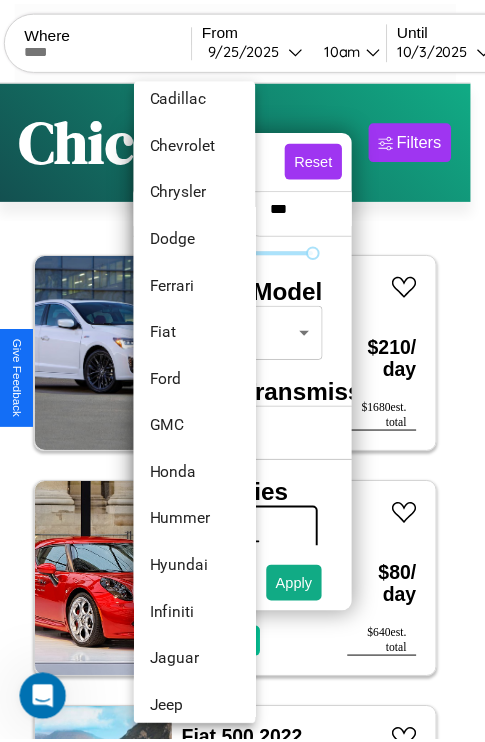 scroll, scrollTop: 902, scrollLeft: 0, axis: vertical 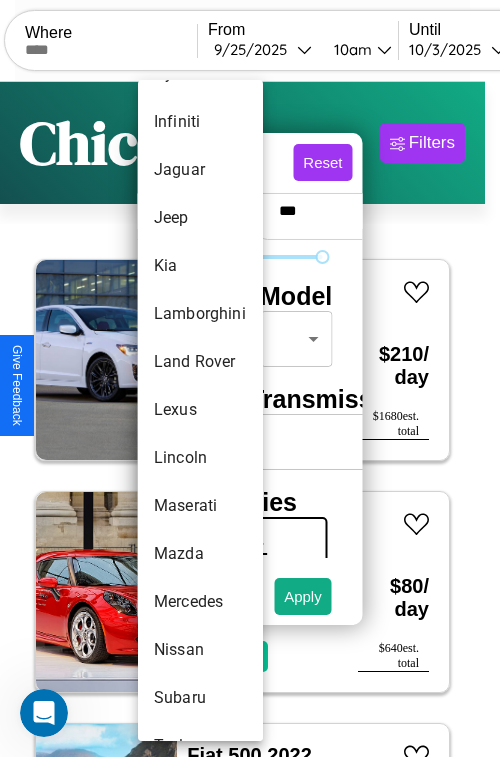 click on "Lexus" at bounding box center (200, 410) 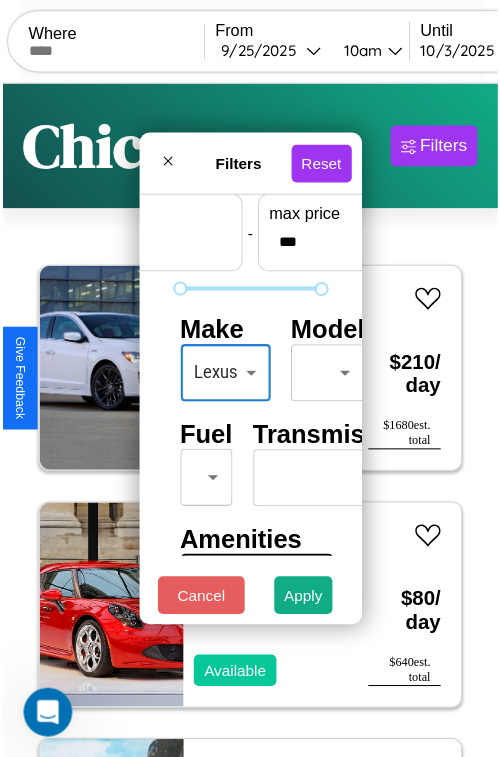 scroll, scrollTop: 59, scrollLeft: 11, axis: both 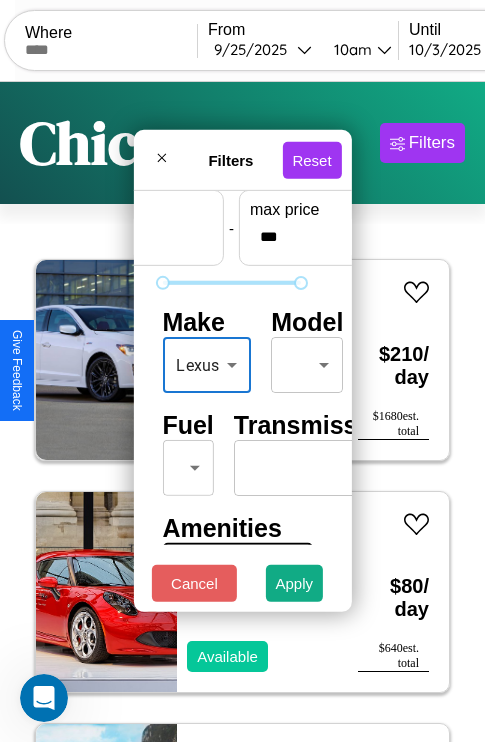 click on "CarGo Where From 9 / 25 / [YEAR] 10am Until 10 / 3 / [YEAR] 10am Become a Host Login Sign Up [CITY] Filters 14  cars in this area These cars can be picked up in this city. Acura   SLX   2014 Available $ 210  / day $ 1680  est. total Alfa Romeo   GTV6   2019 Available $ 80  / day $ 640  est. total Fiat   500   2022 Available $ 100  / day $ 800  est. total Lexus   LS   2019 Available $ 180  / day $ 1440  est. total Bentley   [NAME] [LAST] GT Bentley   2014 Available $ 70  / day $ 560  est. total Alfa Romeo   Stelvio   2021 Available $ 150  / day $ 1200  est. total Acura   TL   2020 Unavailable $ 170  / day $ 1360  est. total Maserati   MC20   2020 Available $ 60  / day $ 480  est. total Audi   A7   2020 Available $ 170  / day $ 1360  est. total Subaru   GL-10   2019 Available $ 140  / day $ 1120  est. total Fiat   Ducato   2024 Available $ 40  / day $ 320  est. total Volkswagen   Touareg   2020 Unavailable $ 110  / day $ 880  est. total Chevrolet   Express   2018 Available $ 100  / day $ 800  est. total Mercedes     $ $" at bounding box center (242, 412) 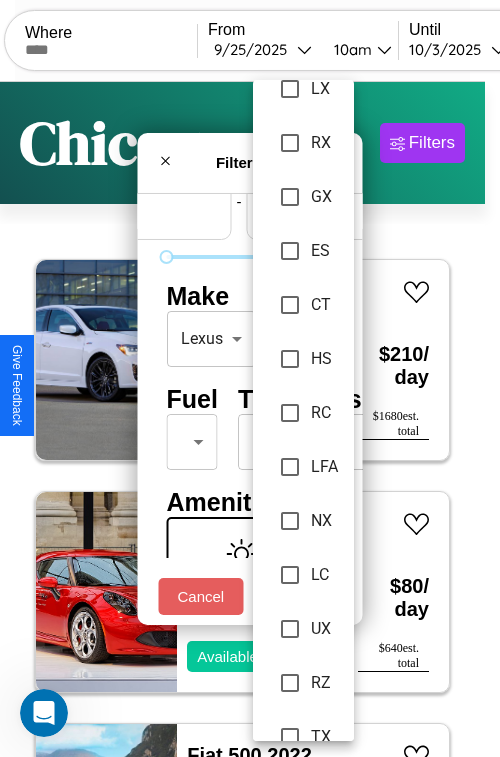 scroll, scrollTop: 321, scrollLeft: 0, axis: vertical 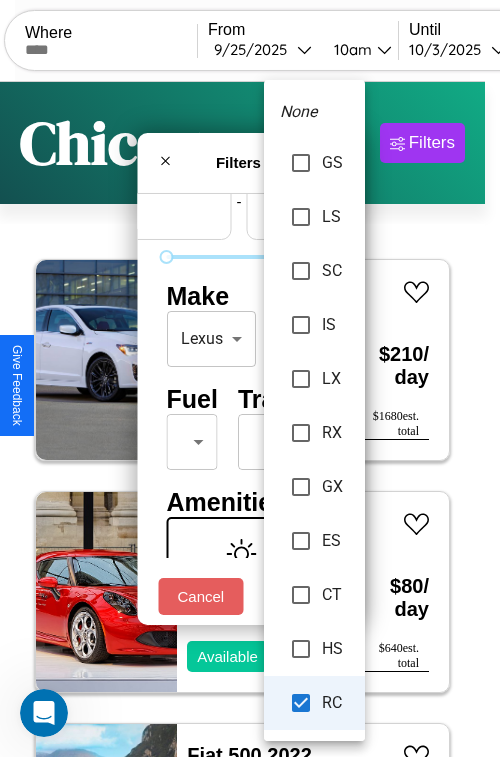 type on "********" 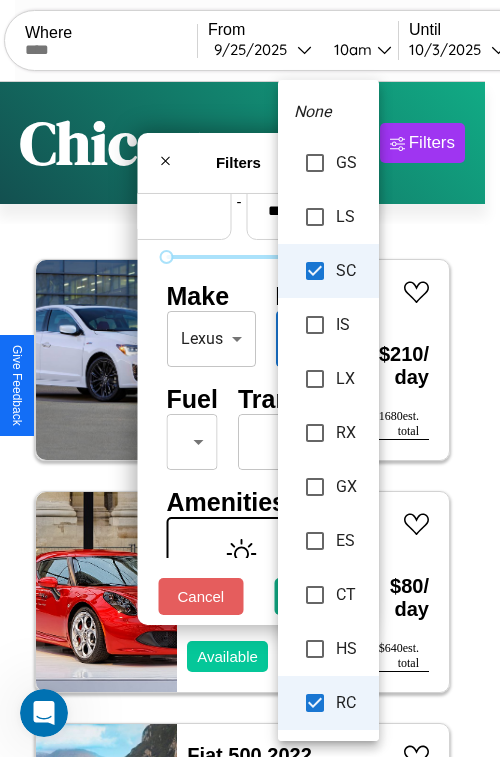 click at bounding box center (250, 378) 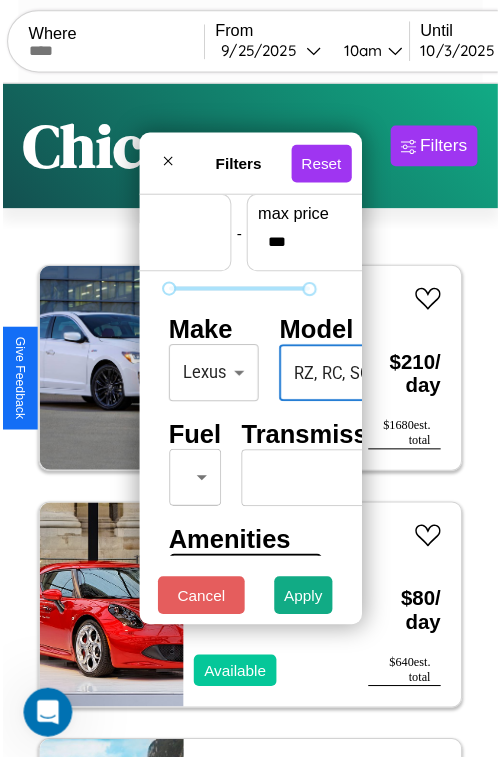 scroll, scrollTop: 162, scrollLeft: 11, axis: both 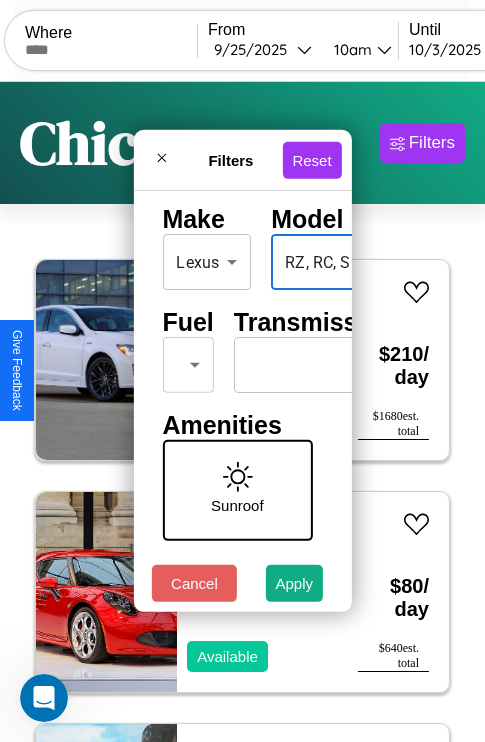 click on "CarGo Where From 9 / 25 / [YEAR] 10am Until 10 / 3 / [YEAR] 10am Become a Host Login Sign Up [CITY] Filters 14  cars in this area These cars can be picked up in this city. Acura   SLX   2014 Available $ 210  / day $ 1680  est. total Alfa Romeo   GTV6   2019 Available $ 80  / day $ 640  est. total Fiat   500   2022 Available $ 100  / day $ 800  est. total Lexus   LS   2019 Available $ 180  / day $ 1440  est. total Bentley   [NAME] [LAST] GT Bentley   2014 Available $ 70  / day $ 560  est. total Alfa Romeo   Stelvio   2021 Available $ 150  / day $ 1200  est. total Acura   TL   2020 Unavailable $ 170  / day $ 1360  est. total Maserati   MC20   2020 Available $ 60  / day $ 480  est. total Audi   A7   2020 Available $ 170  / day $ 1360  est. total Subaru   GL-10   2019 Available $ 140  / day $ 1120  est. total Fiat   Ducato   2024 Available $ 40  / day $ 320  est. total Volkswagen   Touareg   2020 Unavailable $ 110  / day $ 880  est. total Chevrolet   Express   2018 Available $ 100  / day $ 800  est. total Mercedes     $ $" at bounding box center [242, 412] 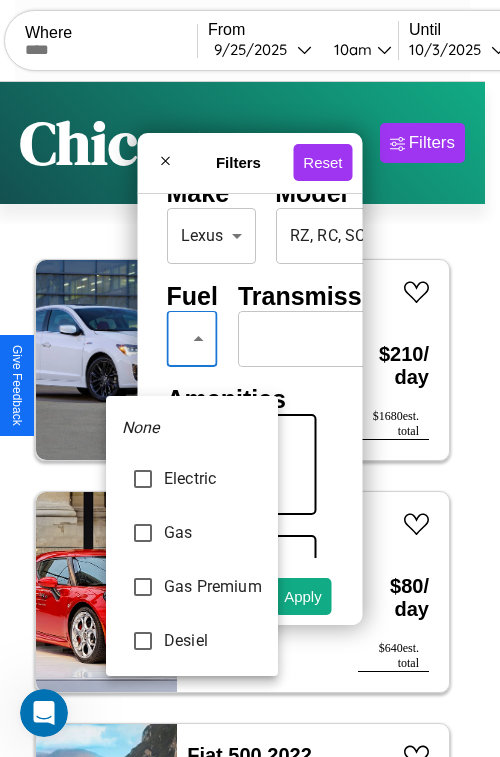 type on "********" 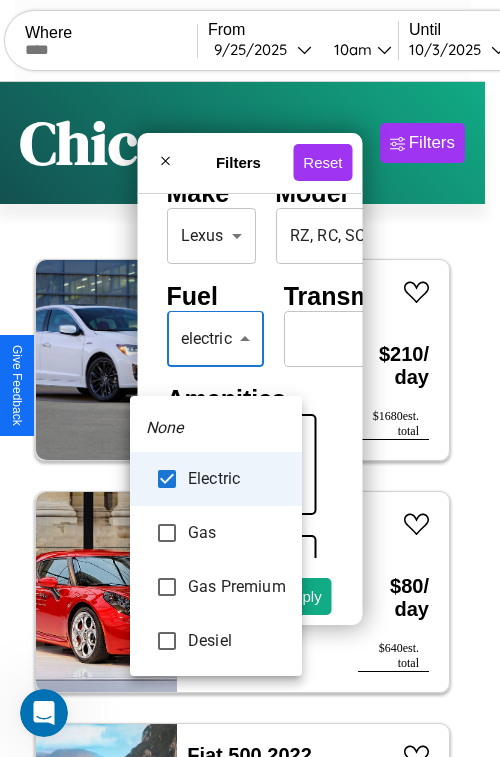 click at bounding box center (250, 378) 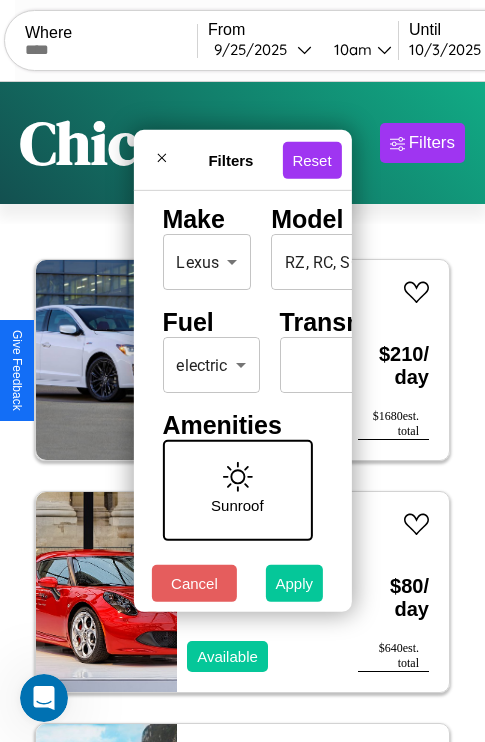 click on "Apply" at bounding box center [295, 583] 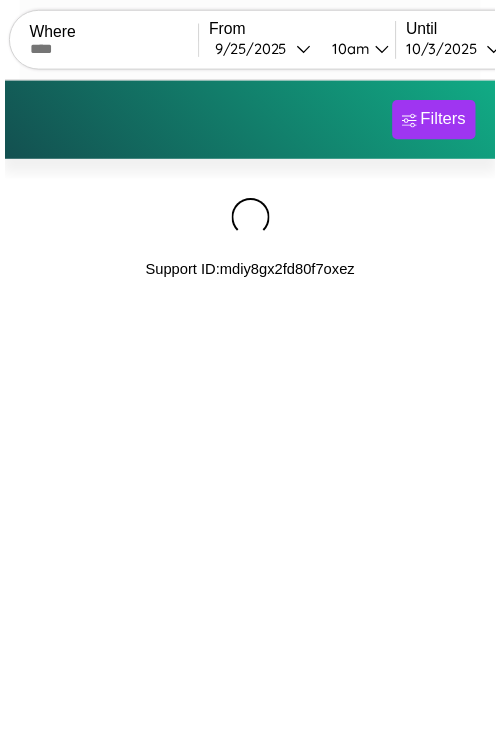 scroll, scrollTop: 0, scrollLeft: 0, axis: both 